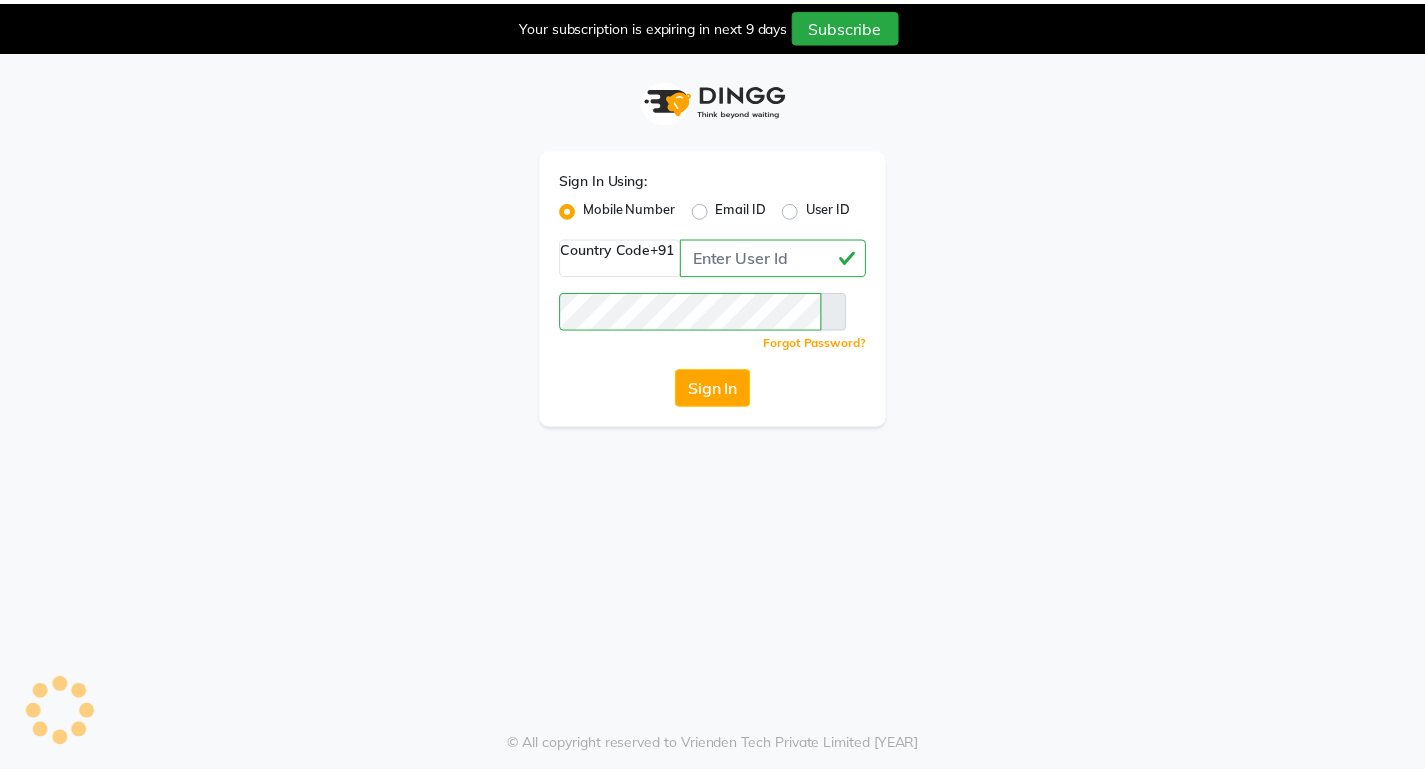 scroll, scrollTop: 0, scrollLeft: 0, axis: both 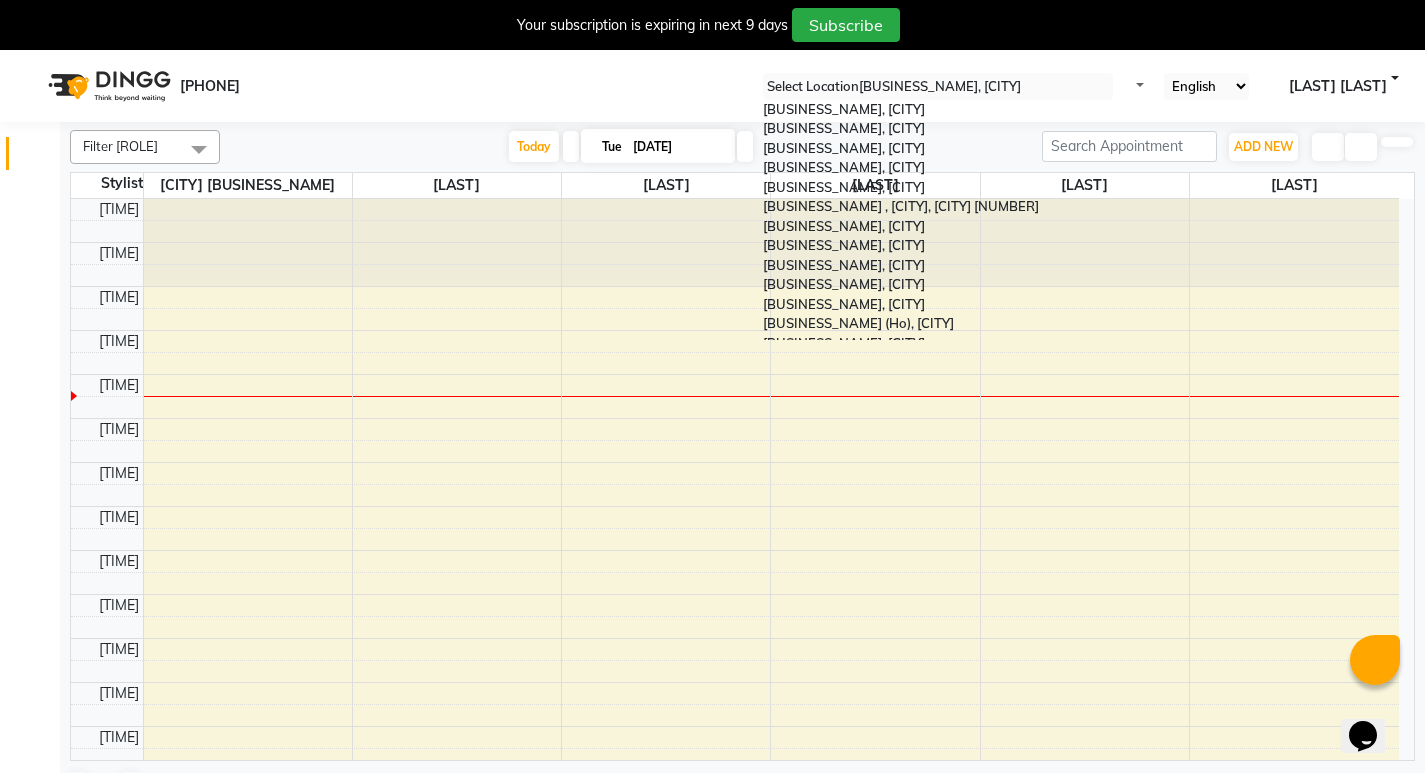 click at bounding box center [938, 87] 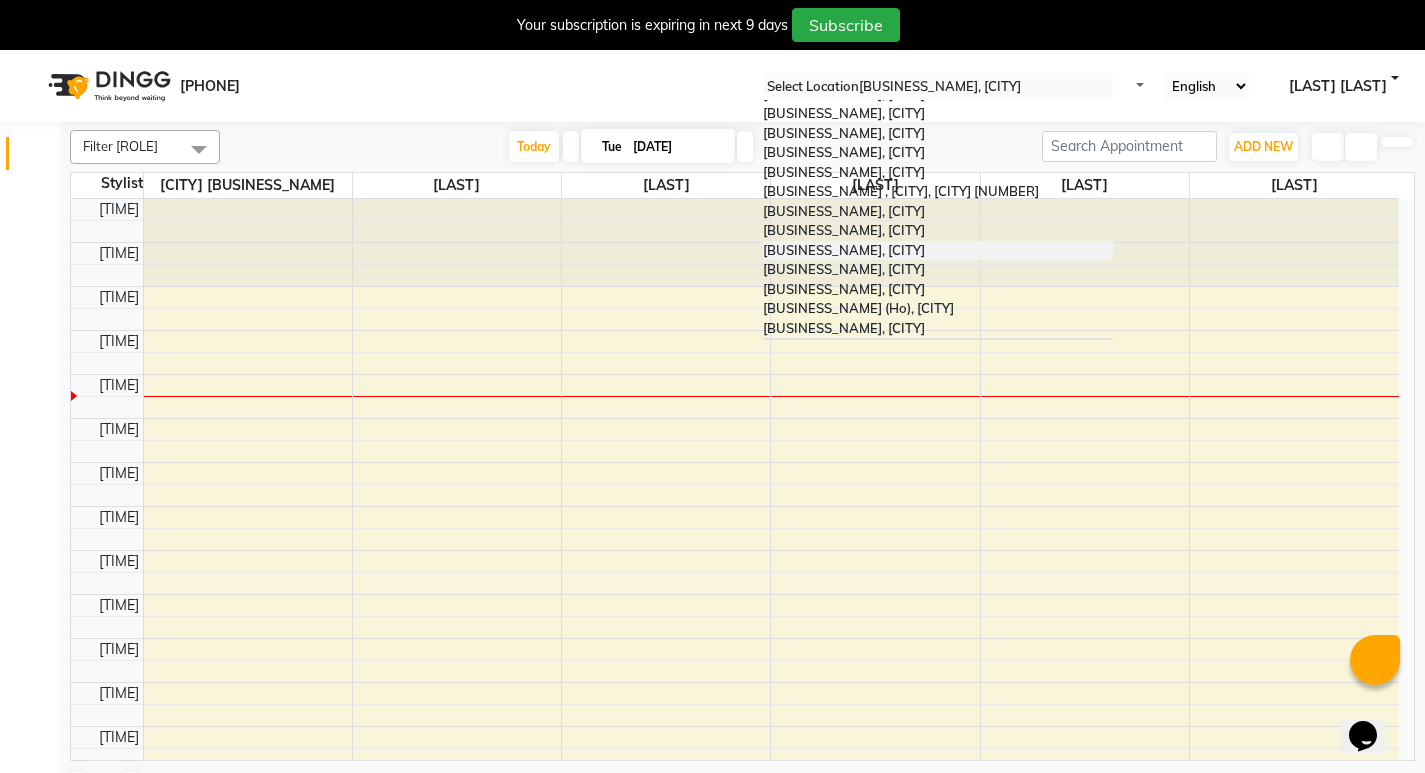 scroll, scrollTop: 12, scrollLeft: 0, axis: vertical 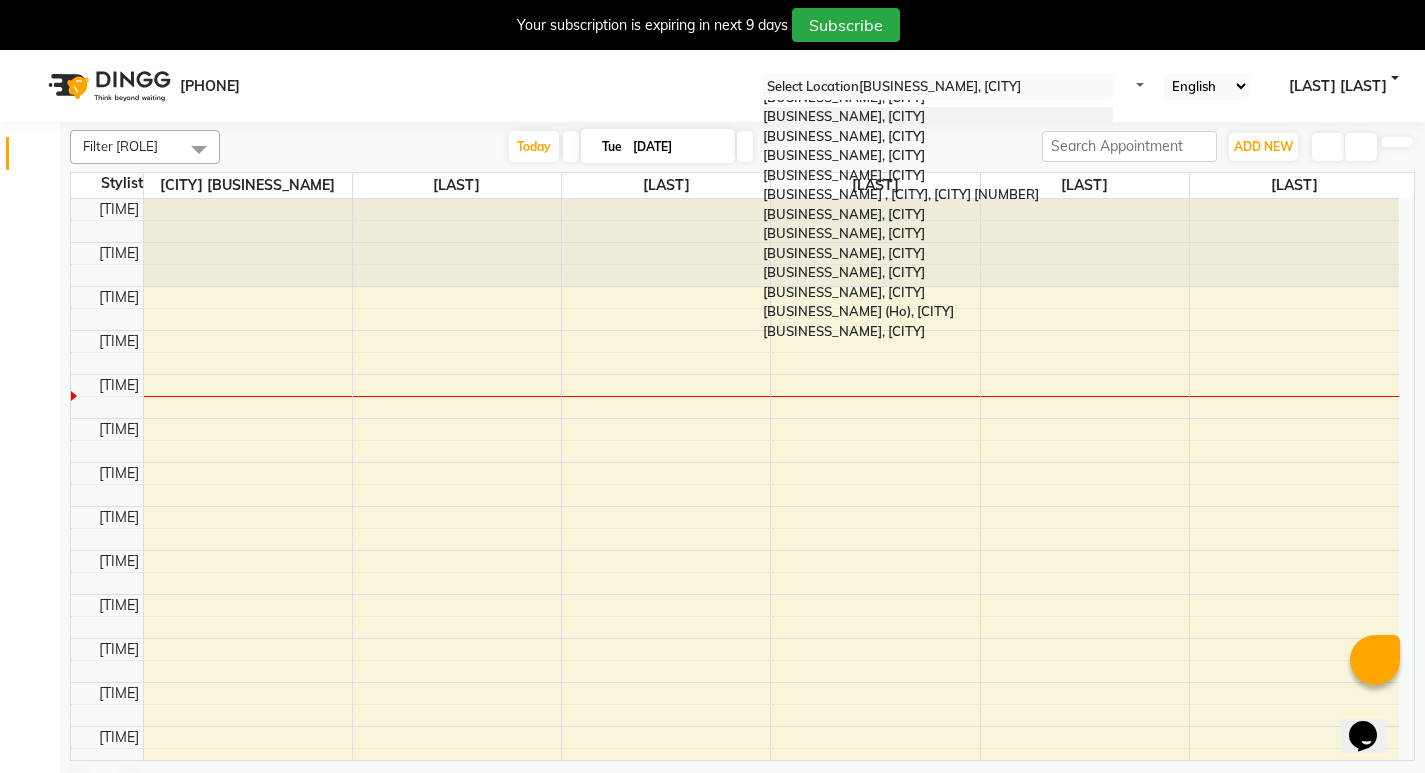 click on "Ashtamudi Wellness Beauty Salon, Guruvayur" at bounding box center [844, 116] 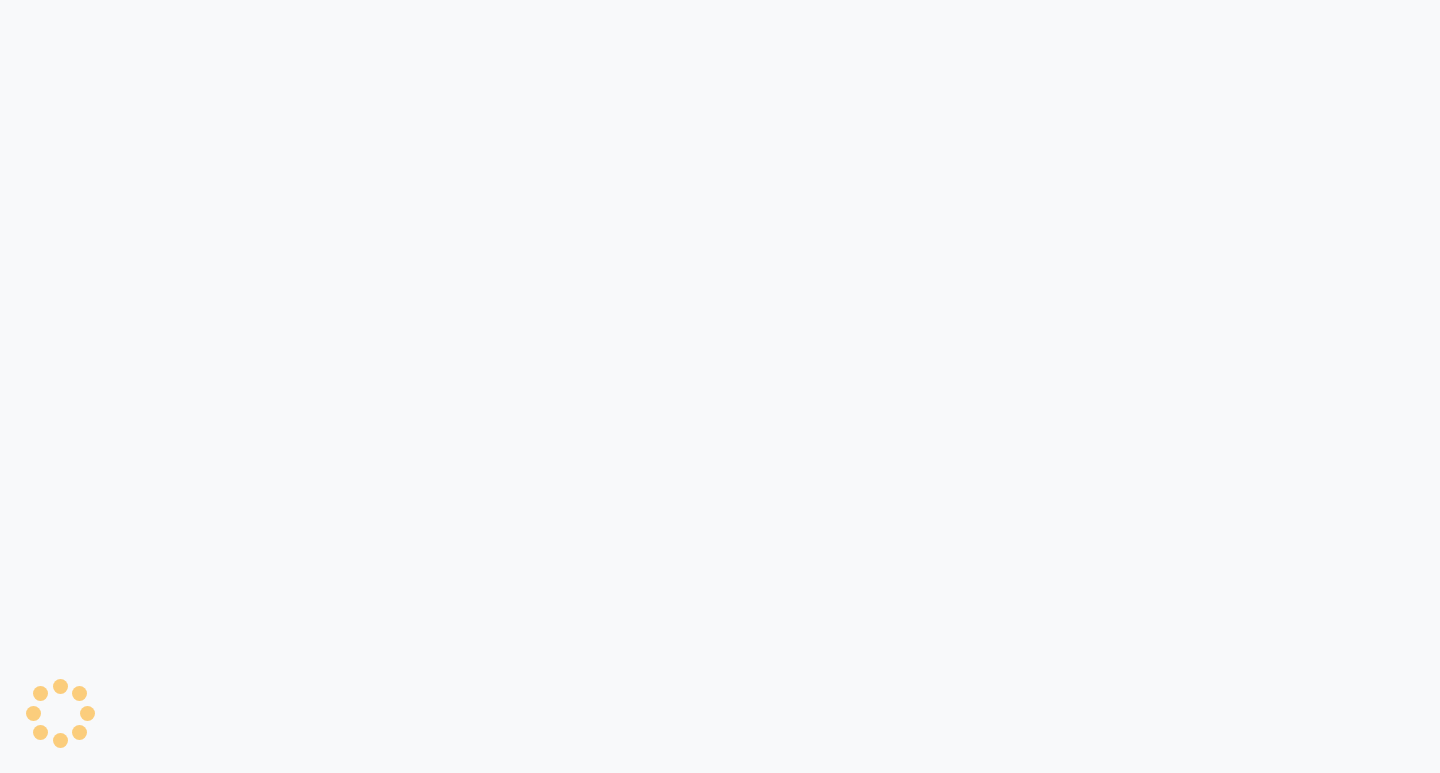 scroll, scrollTop: 0, scrollLeft: 0, axis: both 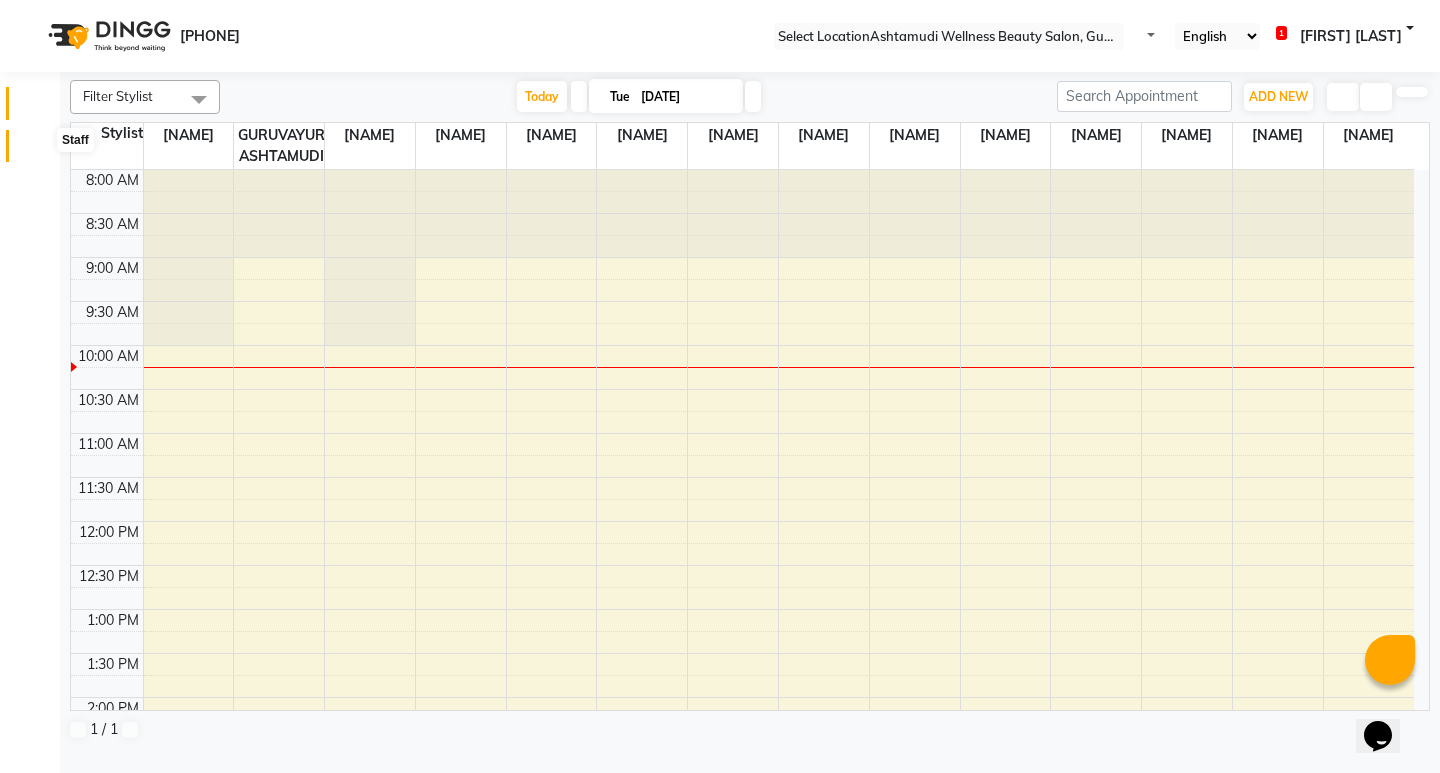 click at bounding box center (38, 151) 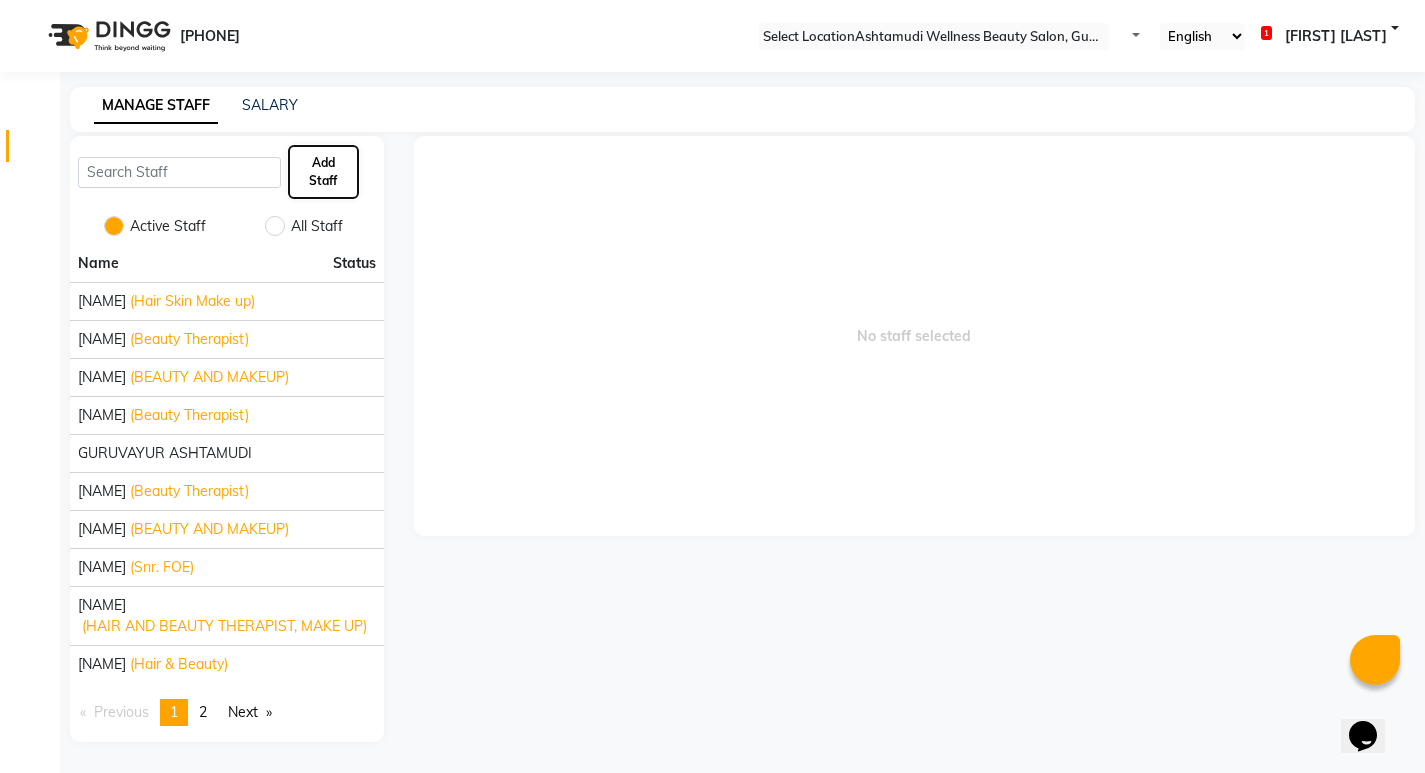 click on "Add Staff" at bounding box center (323, 172) 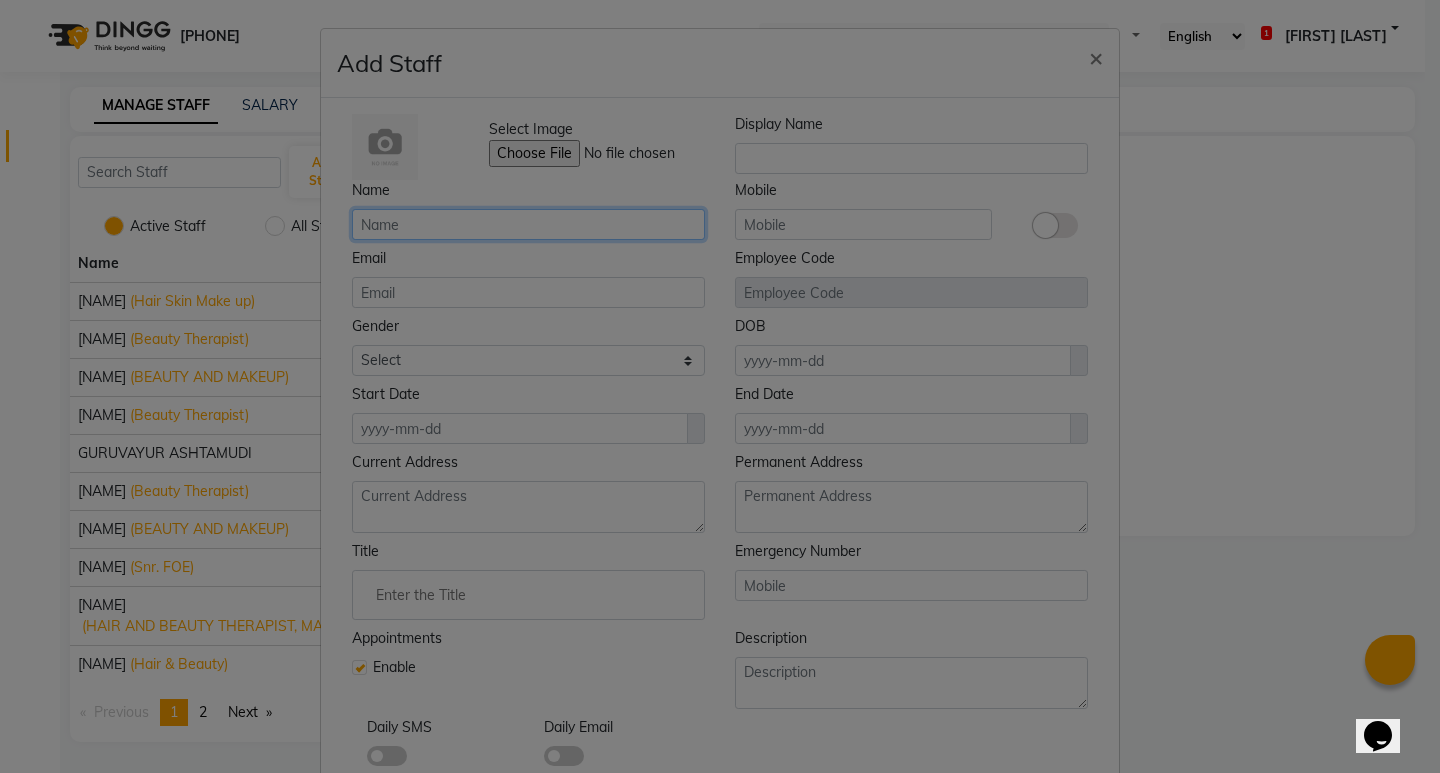 click at bounding box center (528, 224) 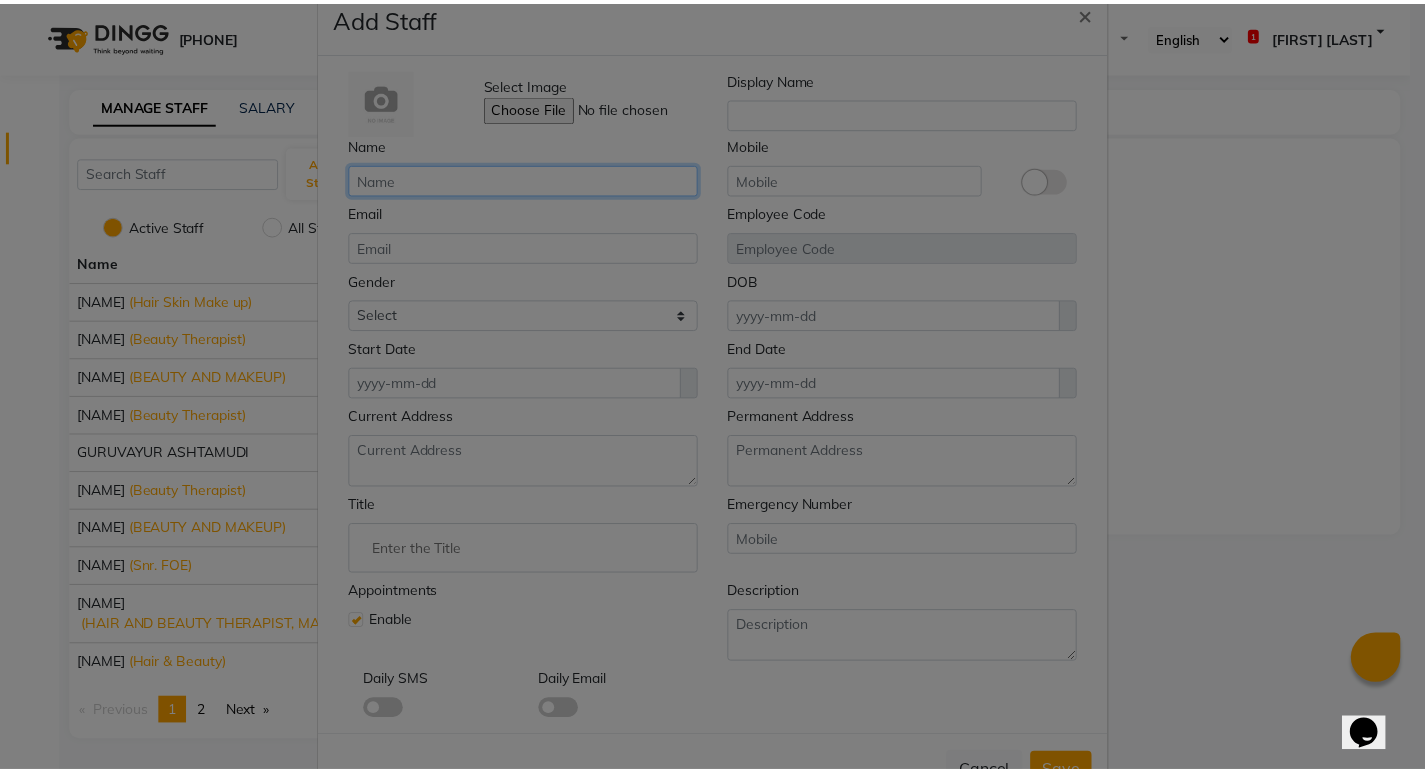 scroll, scrollTop: 0, scrollLeft: 0, axis: both 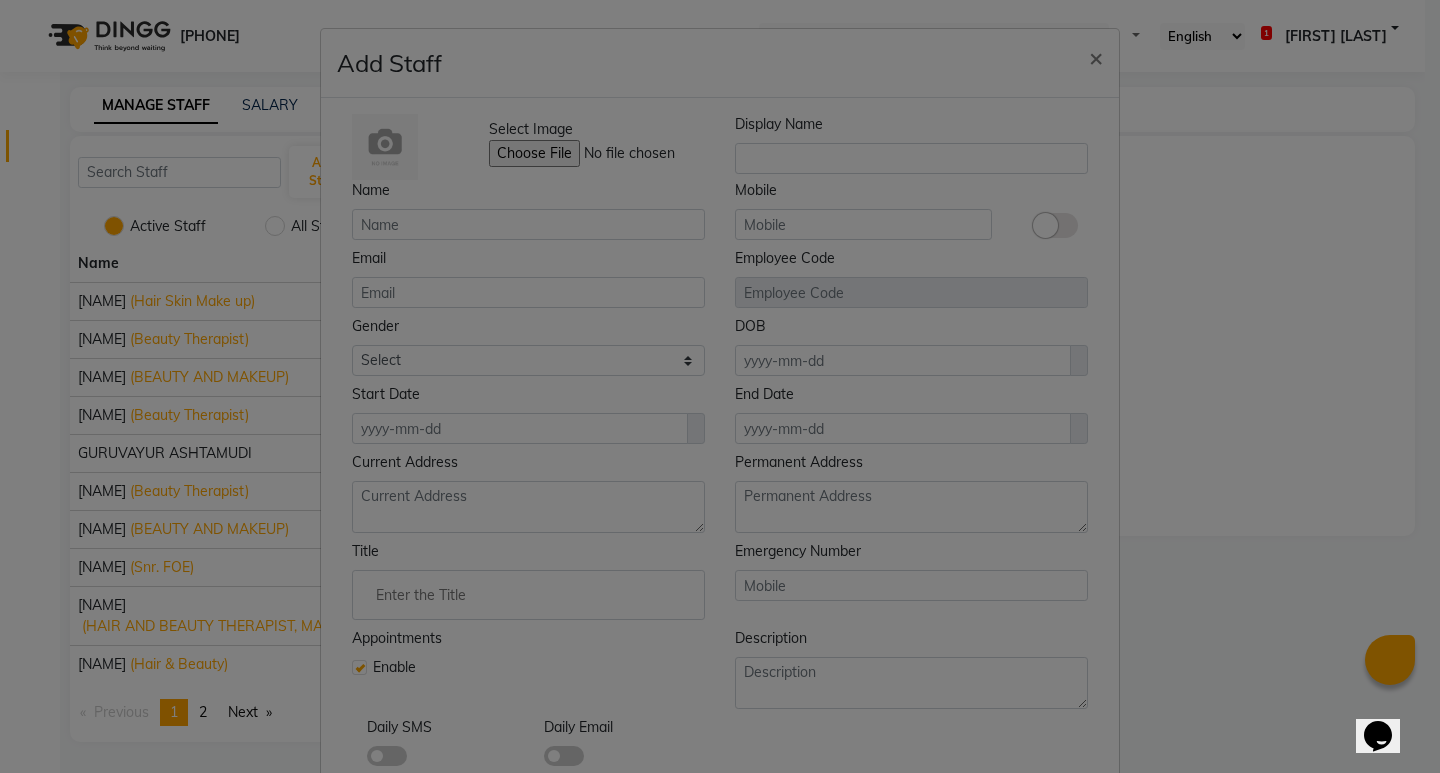 click on "Add Staff ×" at bounding box center (720, 63) 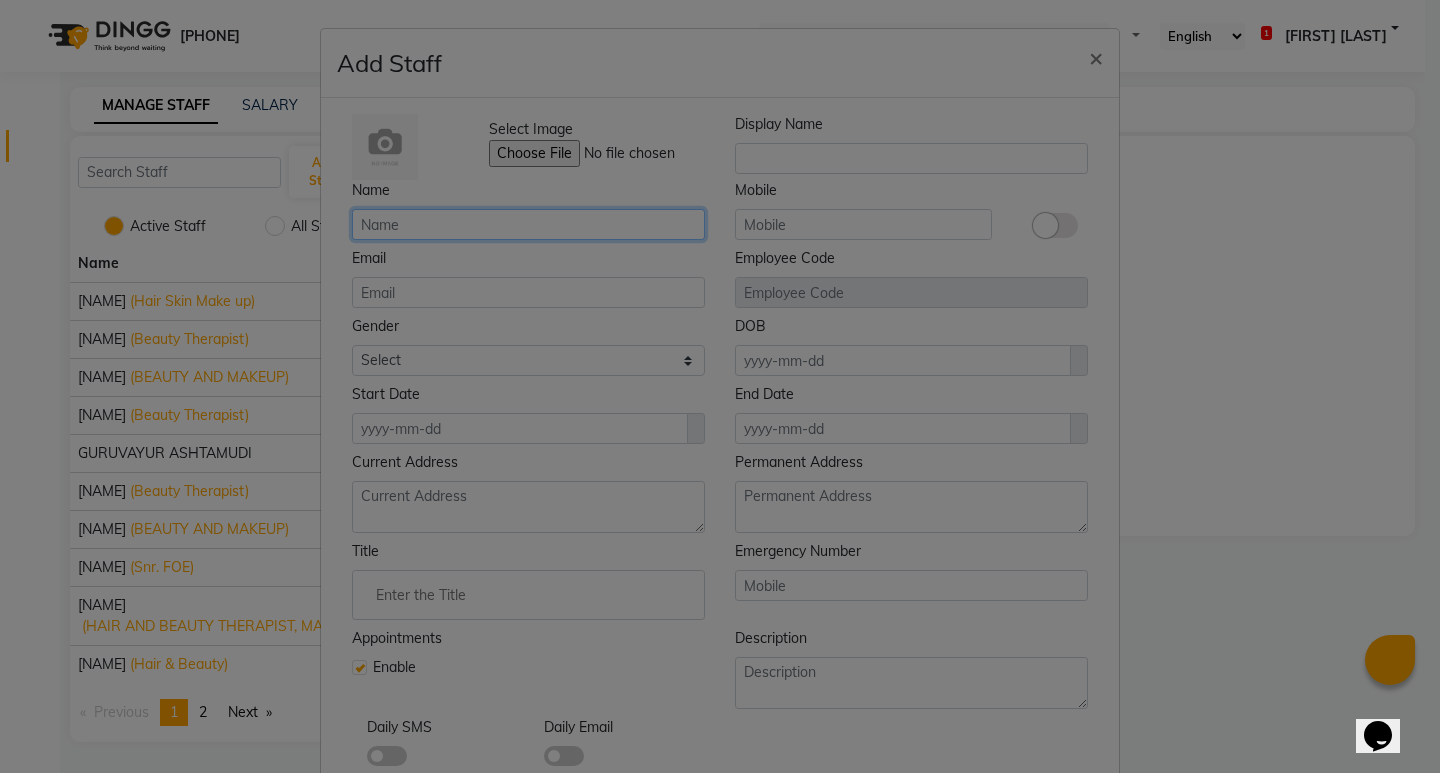 click at bounding box center (528, 224) 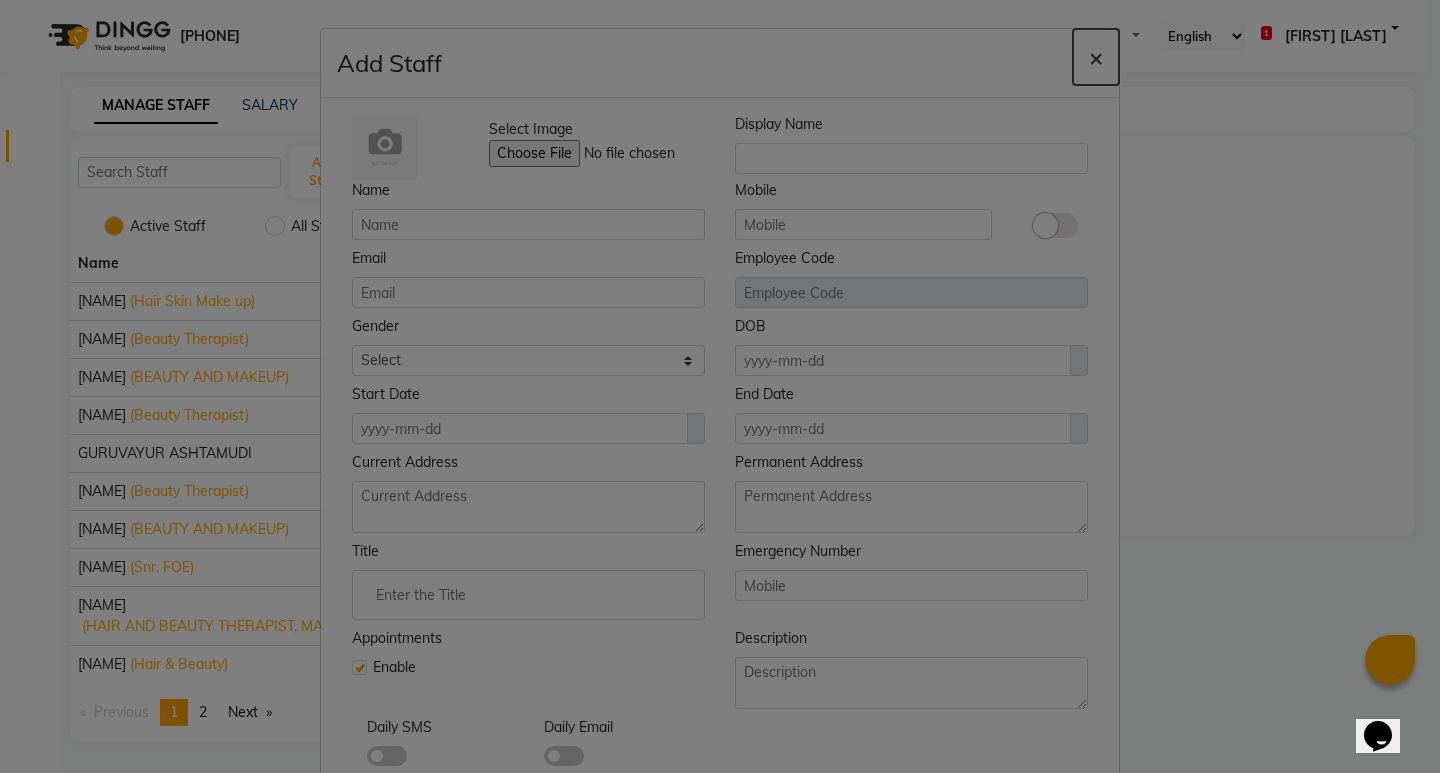 click on "×" at bounding box center [1096, 57] 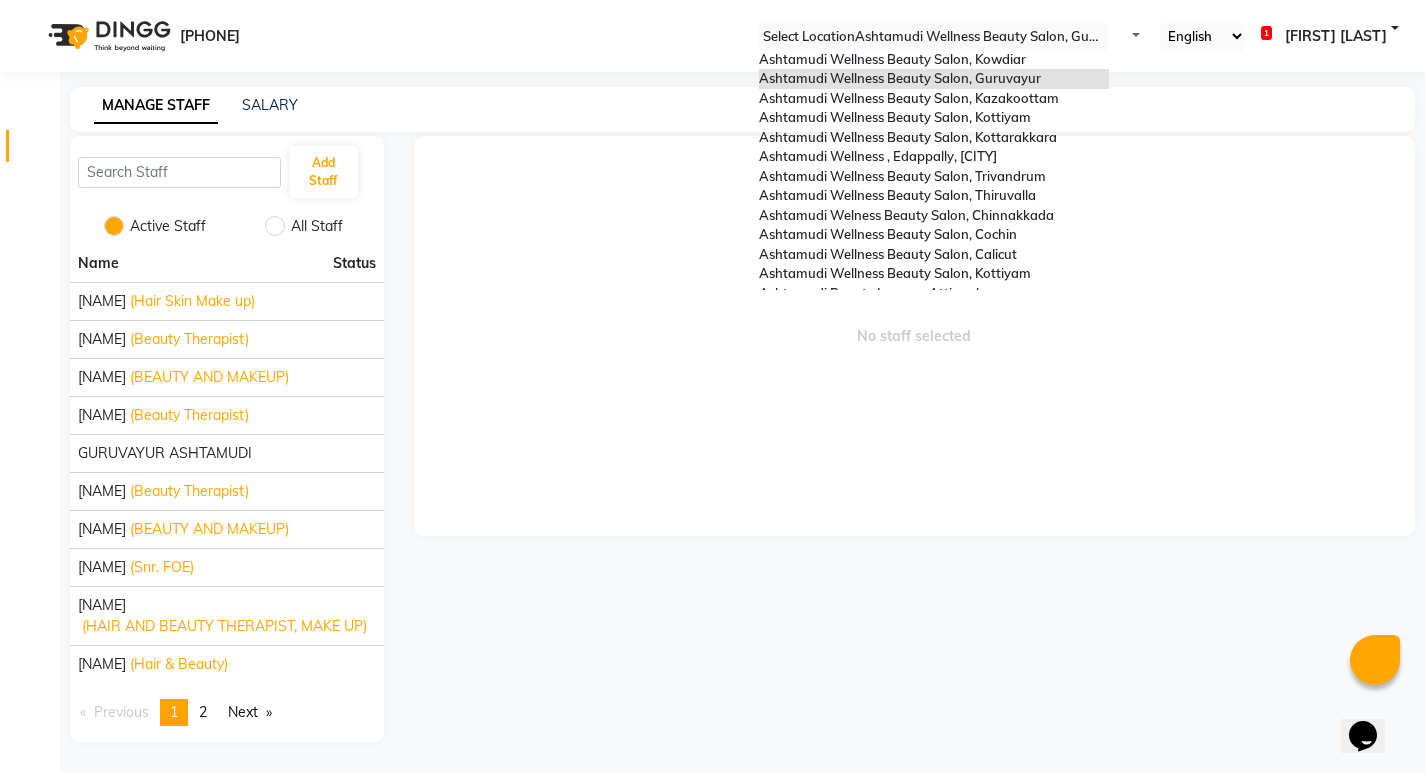click at bounding box center [934, 37] 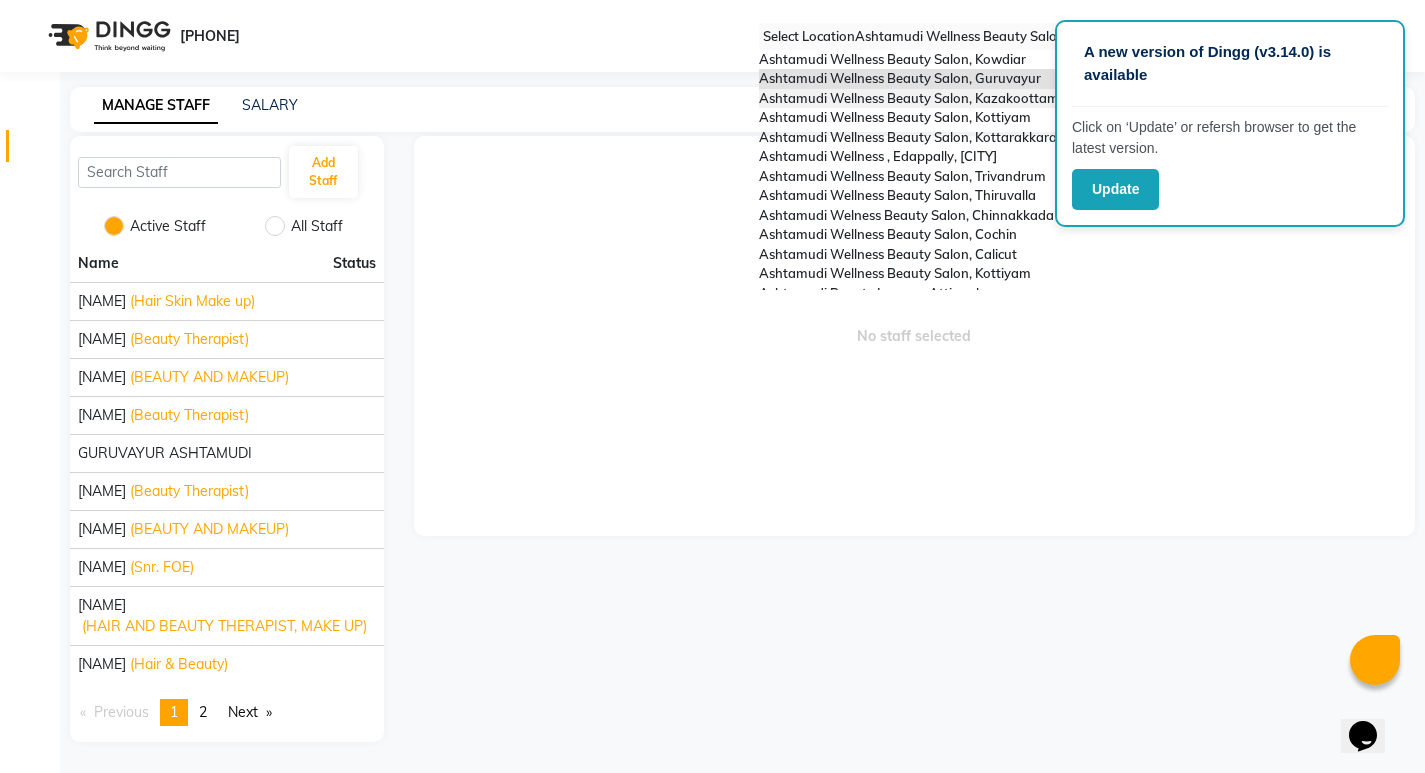 click on "Ashtamudi Wellness Beauty Salon, Kazakoottam" at bounding box center (909, 98) 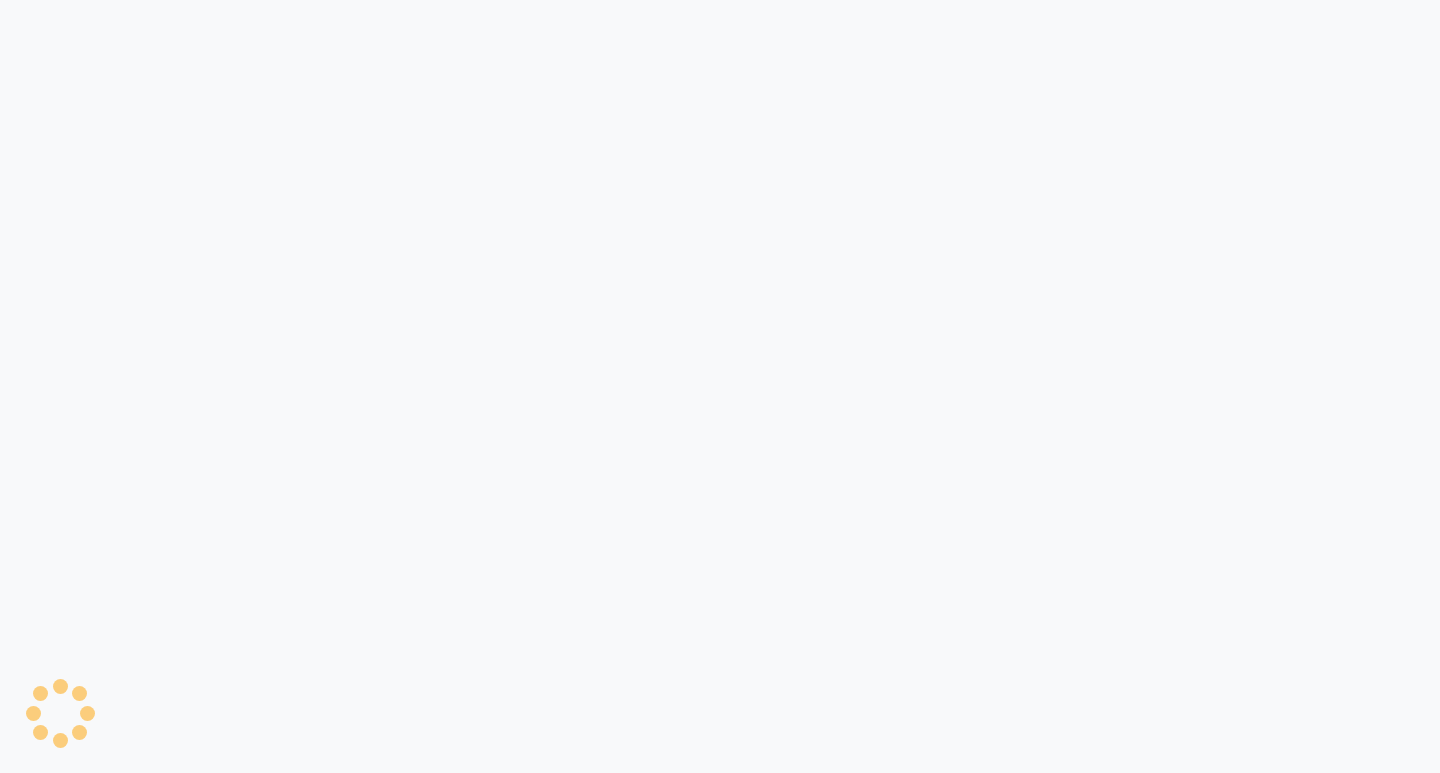 scroll, scrollTop: 0, scrollLeft: 0, axis: both 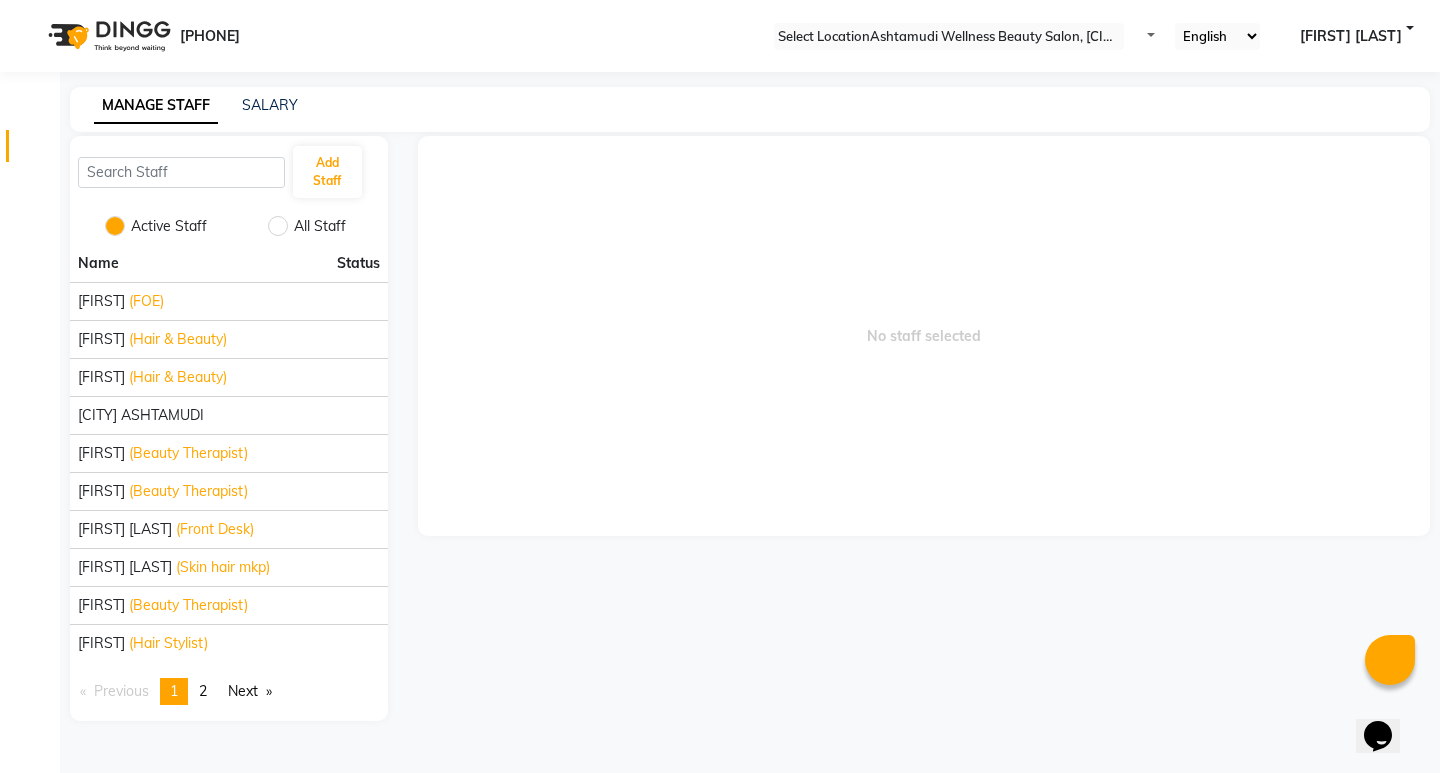 click on "Select Location × Ashtamudi Wellness Beauty Salon, Kazakoottam" at bounding box center [949, 36] 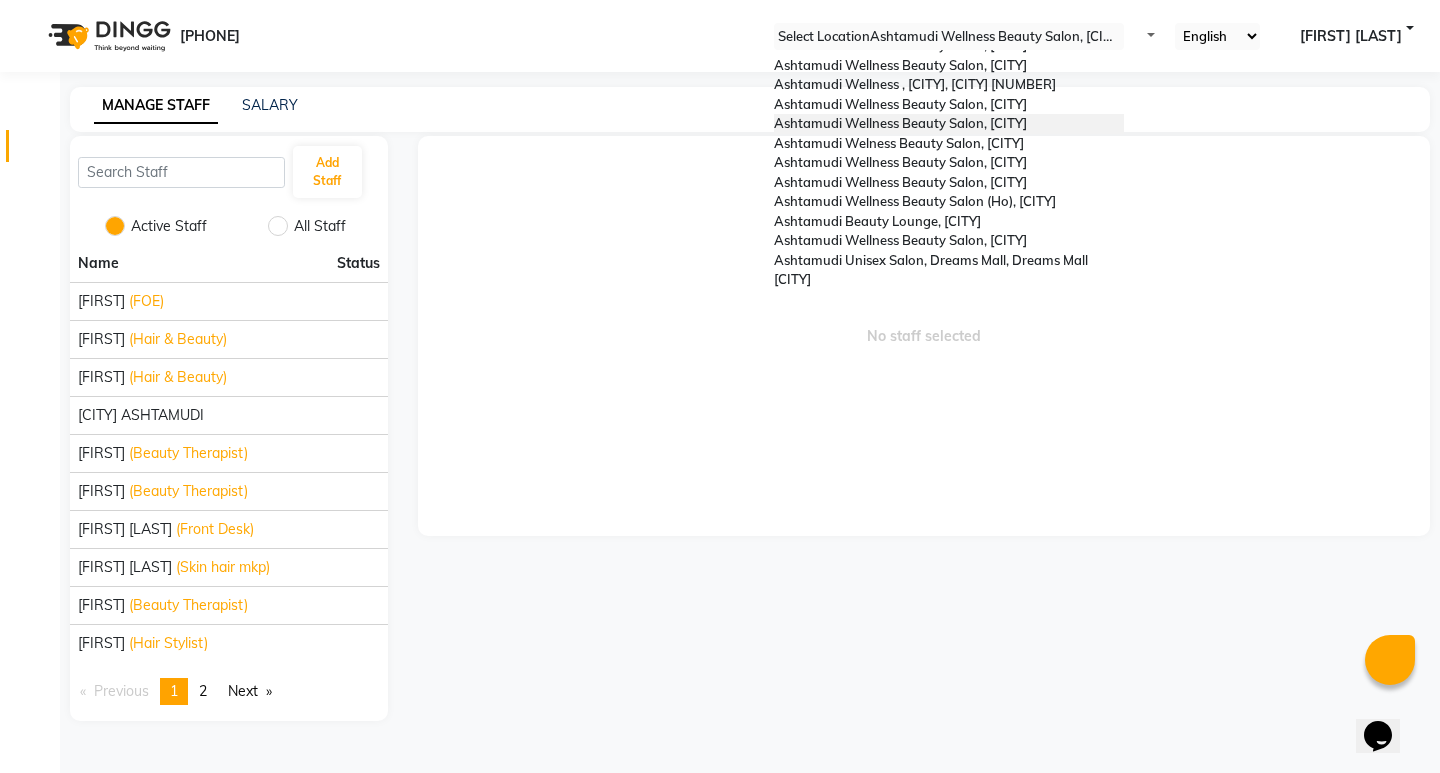 scroll, scrollTop: 200, scrollLeft: 0, axis: vertical 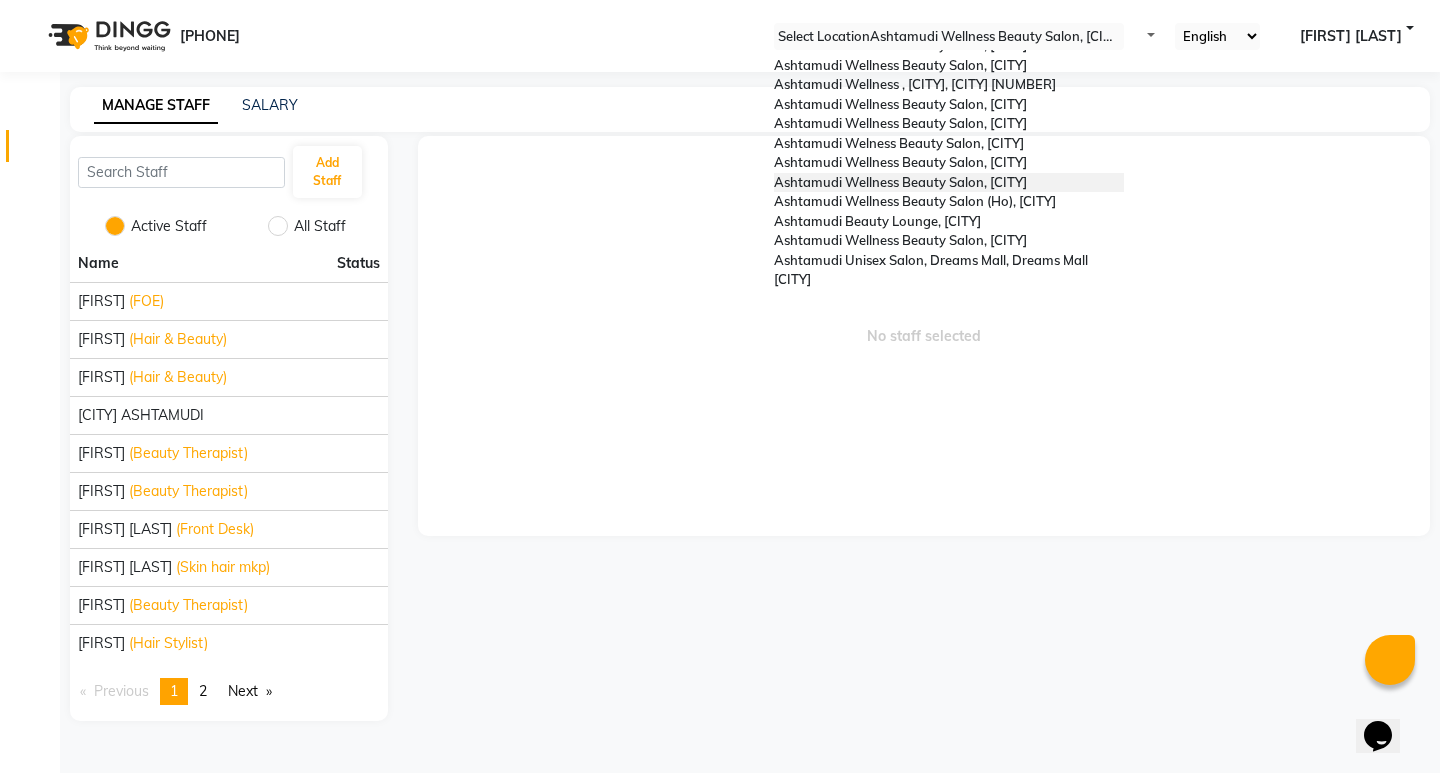 click on "Ashtamudi Wellness Beauty Salon, Calicut" at bounding box center (900, 182) 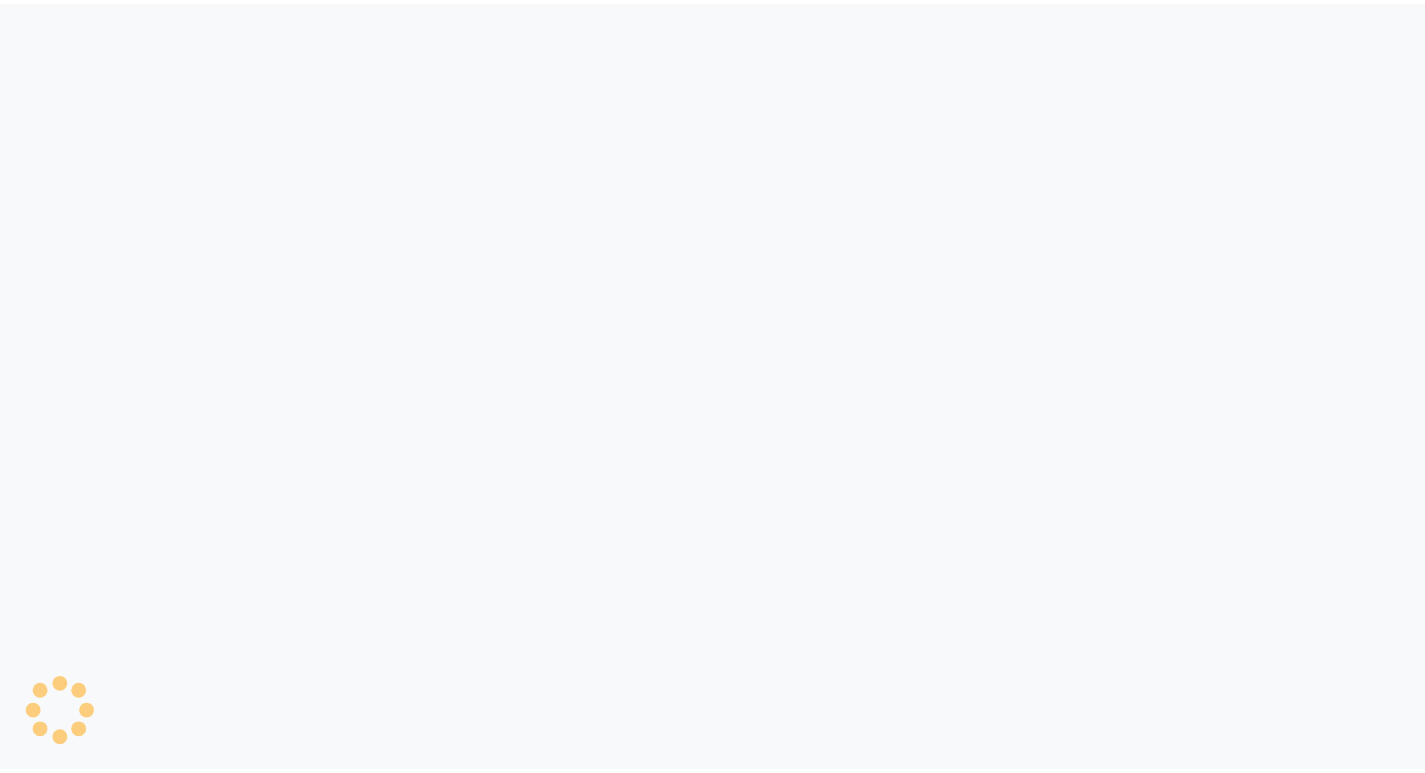scroll, scrollTop: 0, scrollLeft: 0, axis: both 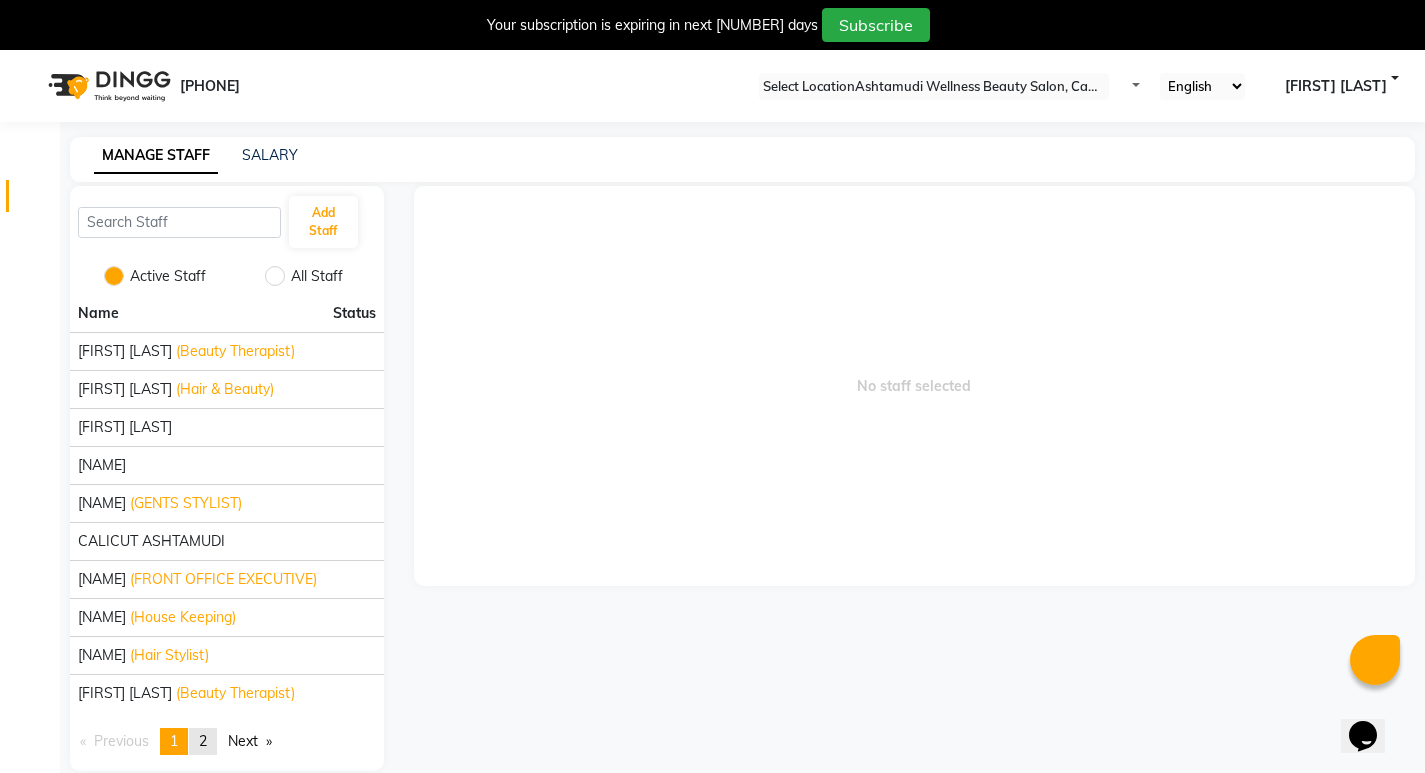 click on "2" at bounding box center (203, 741) 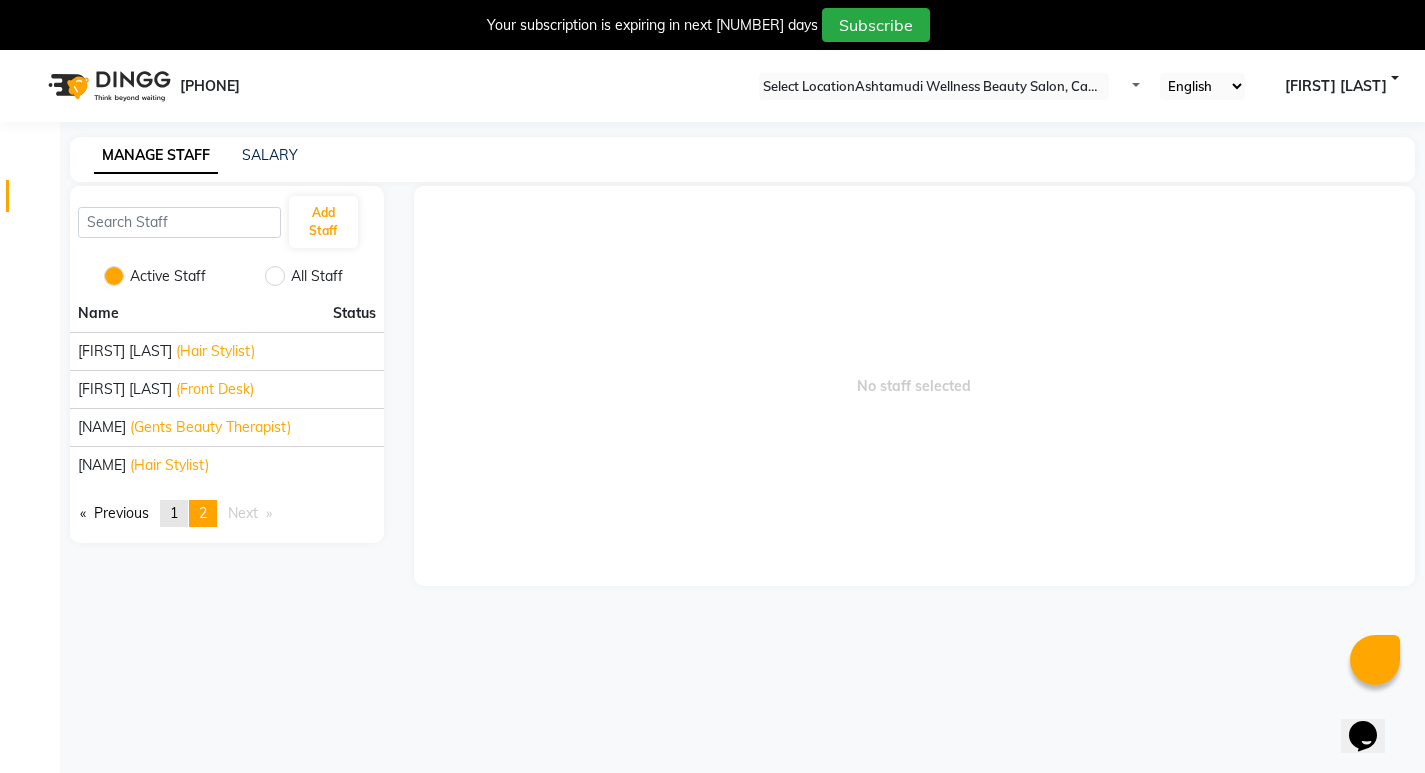 click on "1" at bounding box center (174, 513) 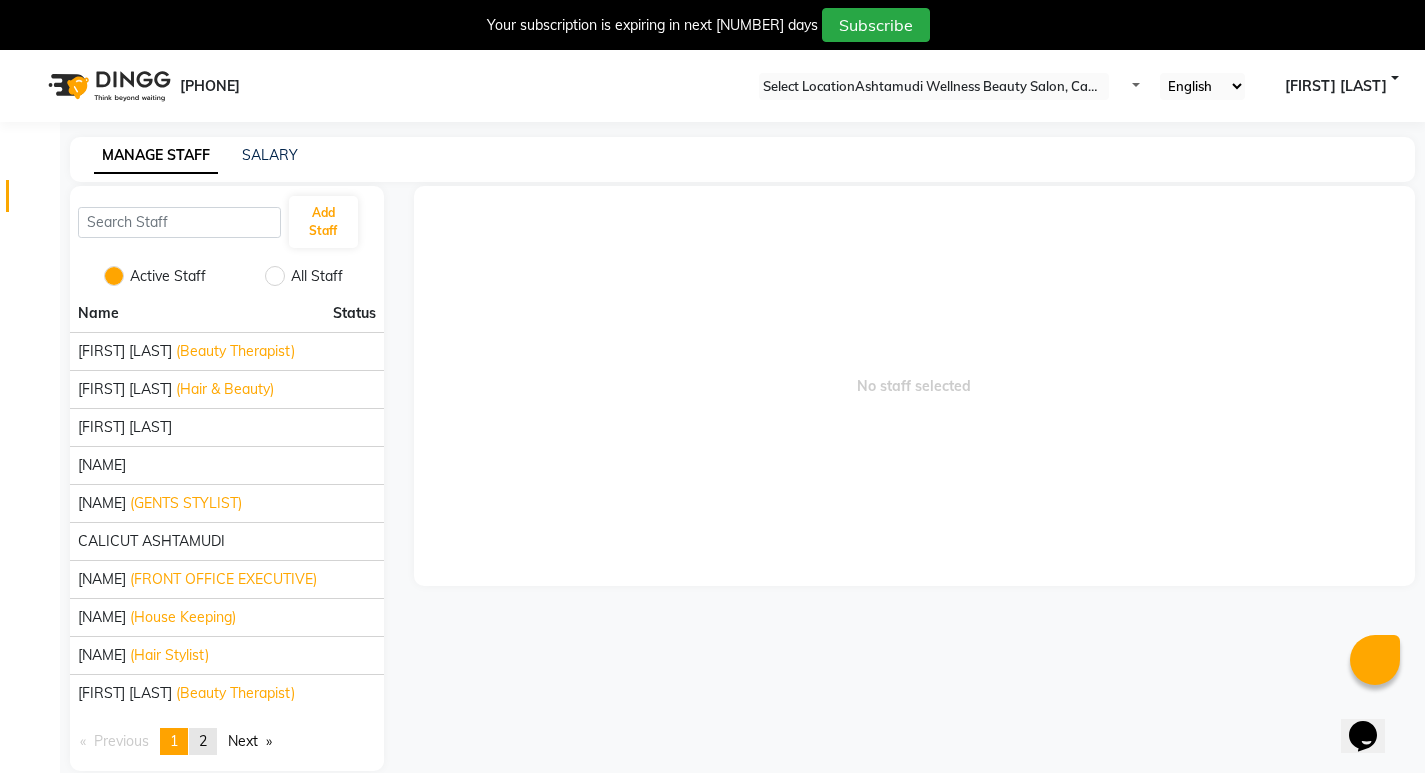click on "page  2" at bounding box center (203, 741) 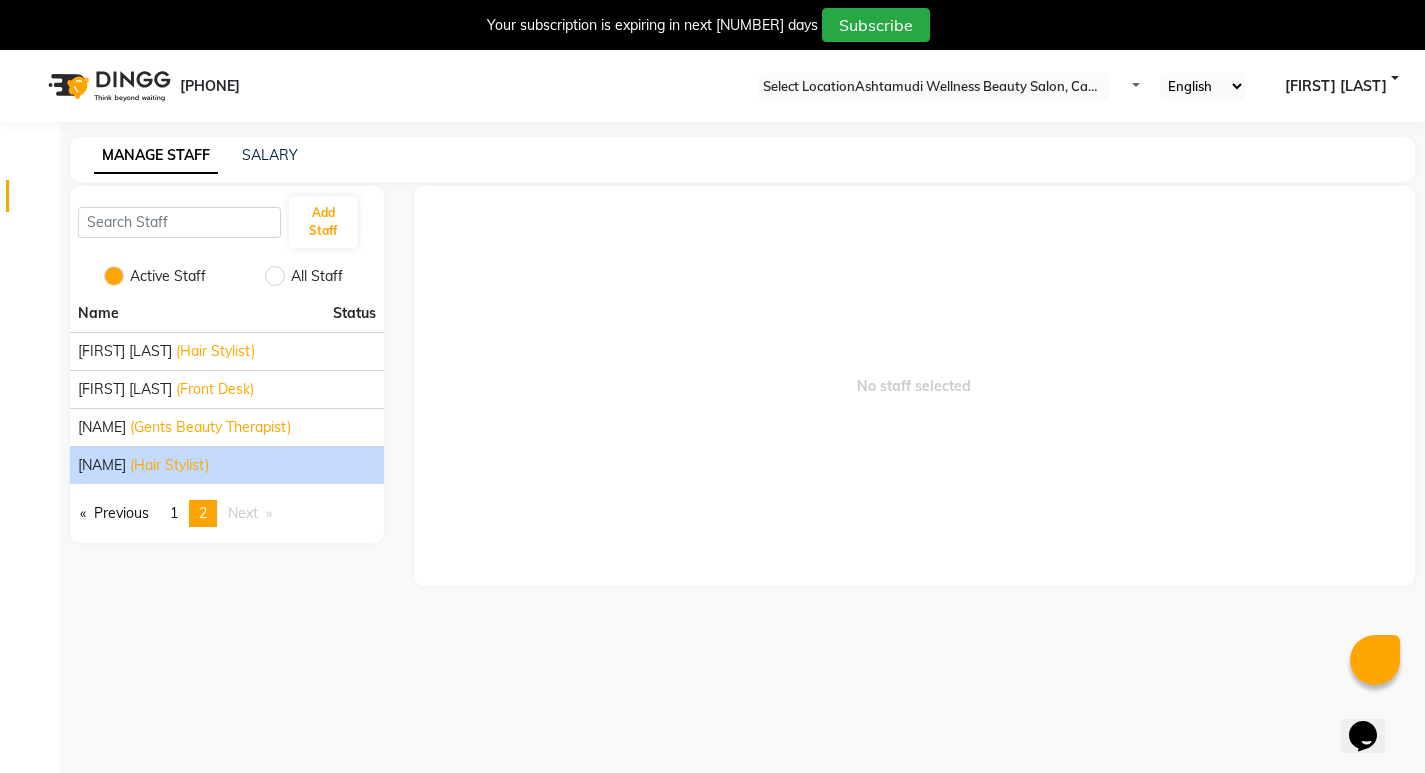 click on "(Hair Stylist)" at bounding box center (215, 351) 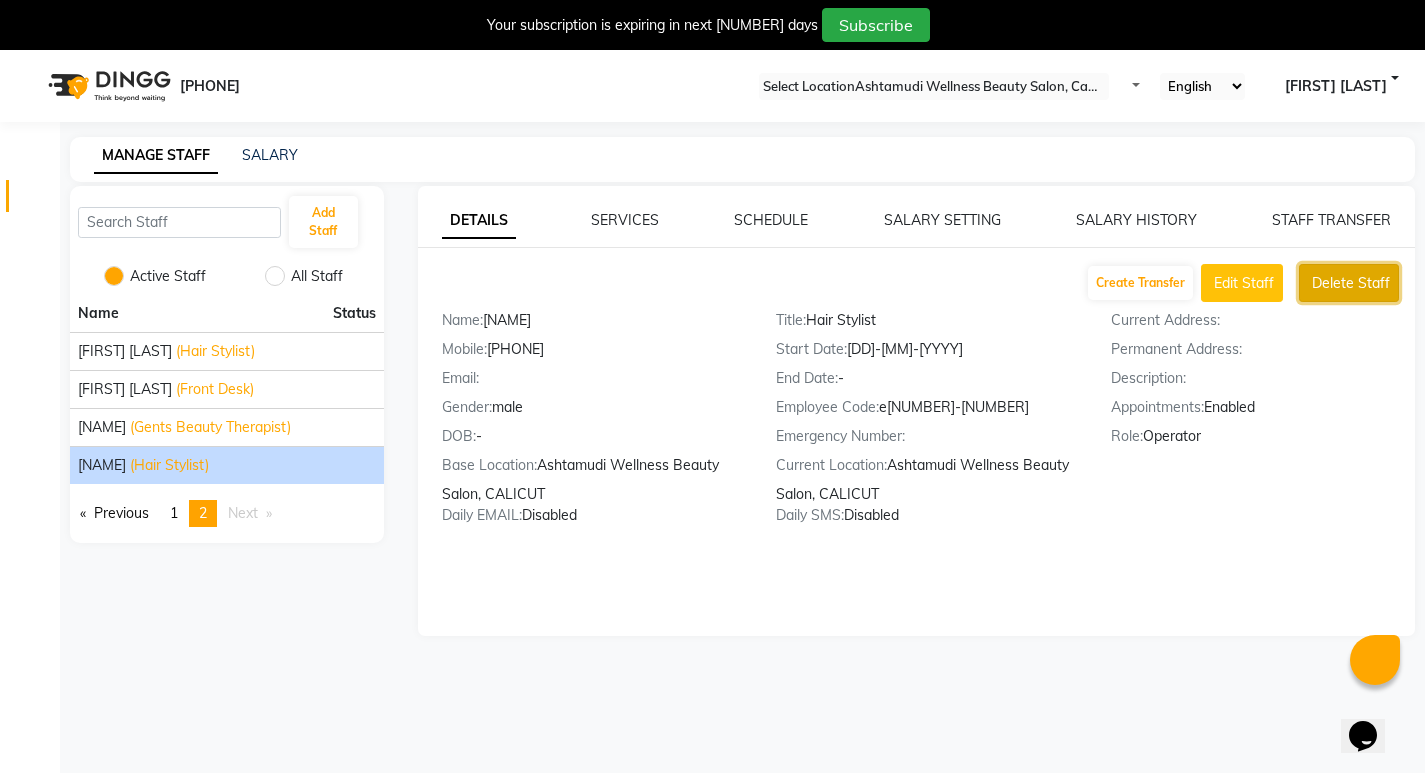 click on "Delete Staff" at bounding box center (1244, 283) 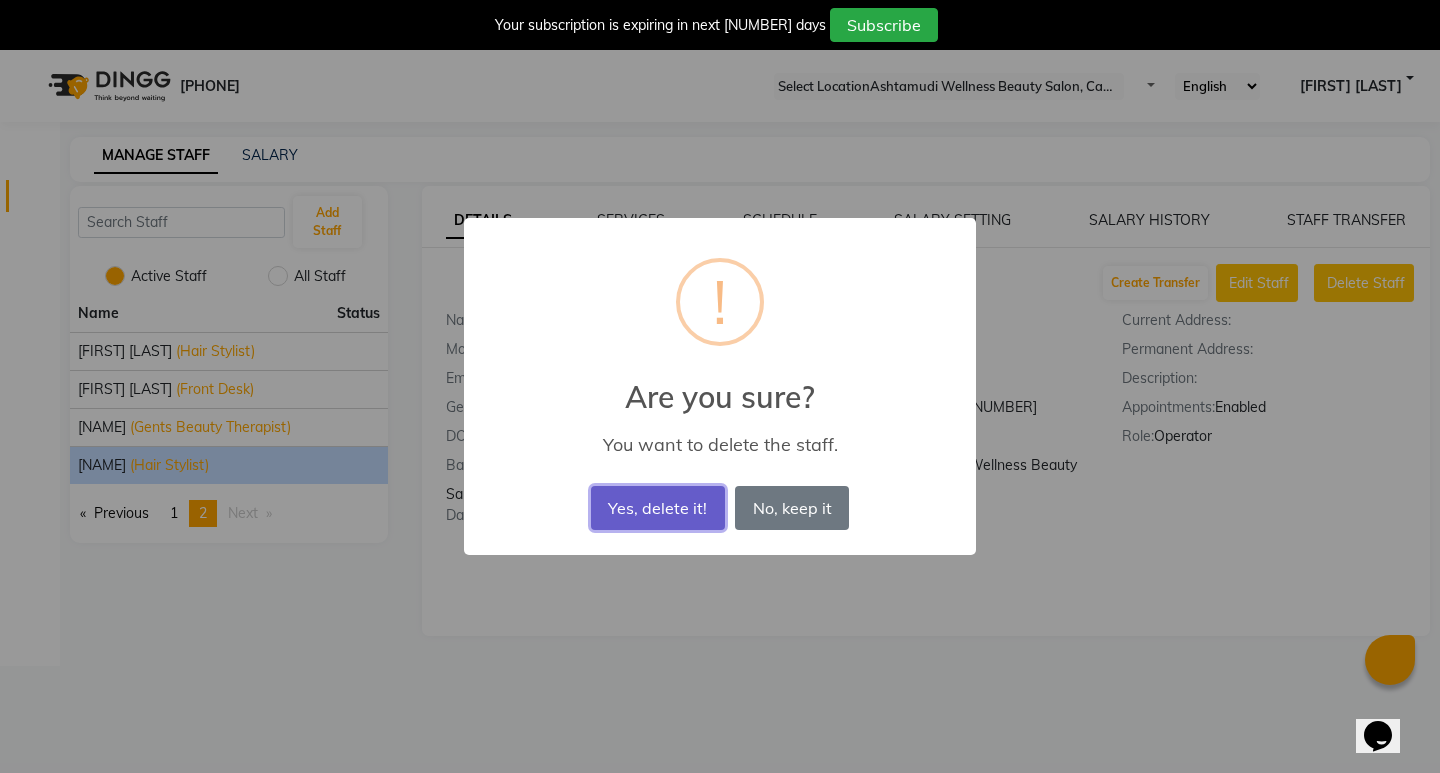 click on "Yes, delete it!" at bounding box center [658, 508] 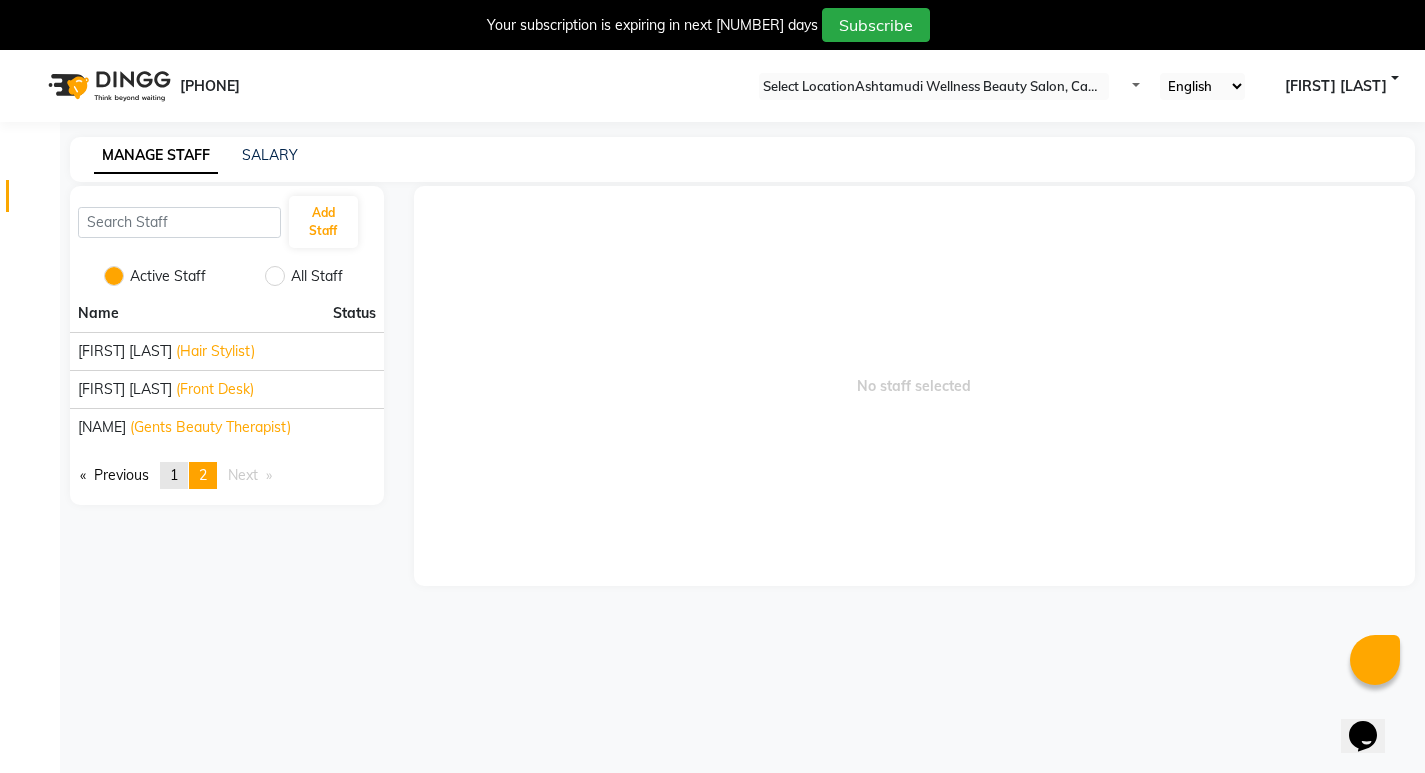 click on "1" at bounding box center [174, 475] 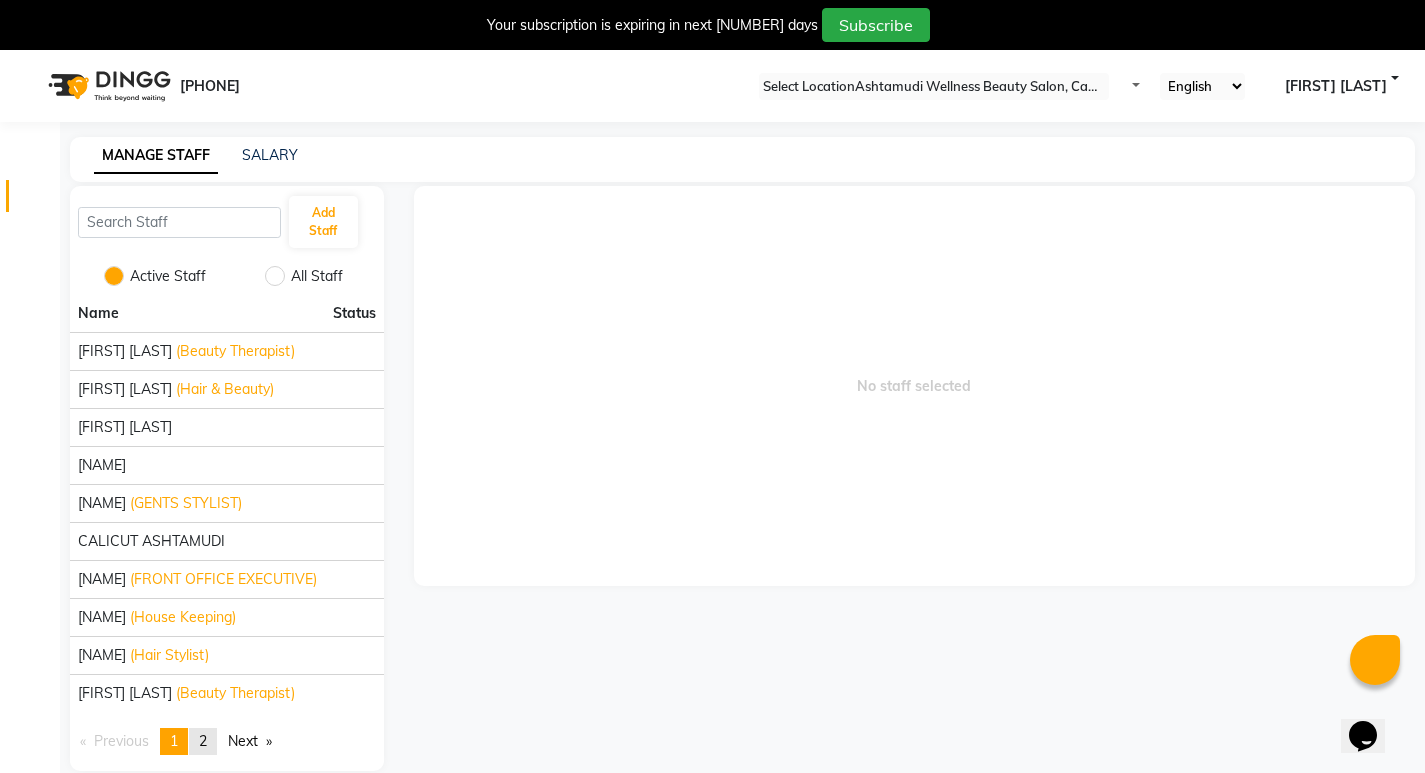 click on "2" at bounding box center (203, 741) 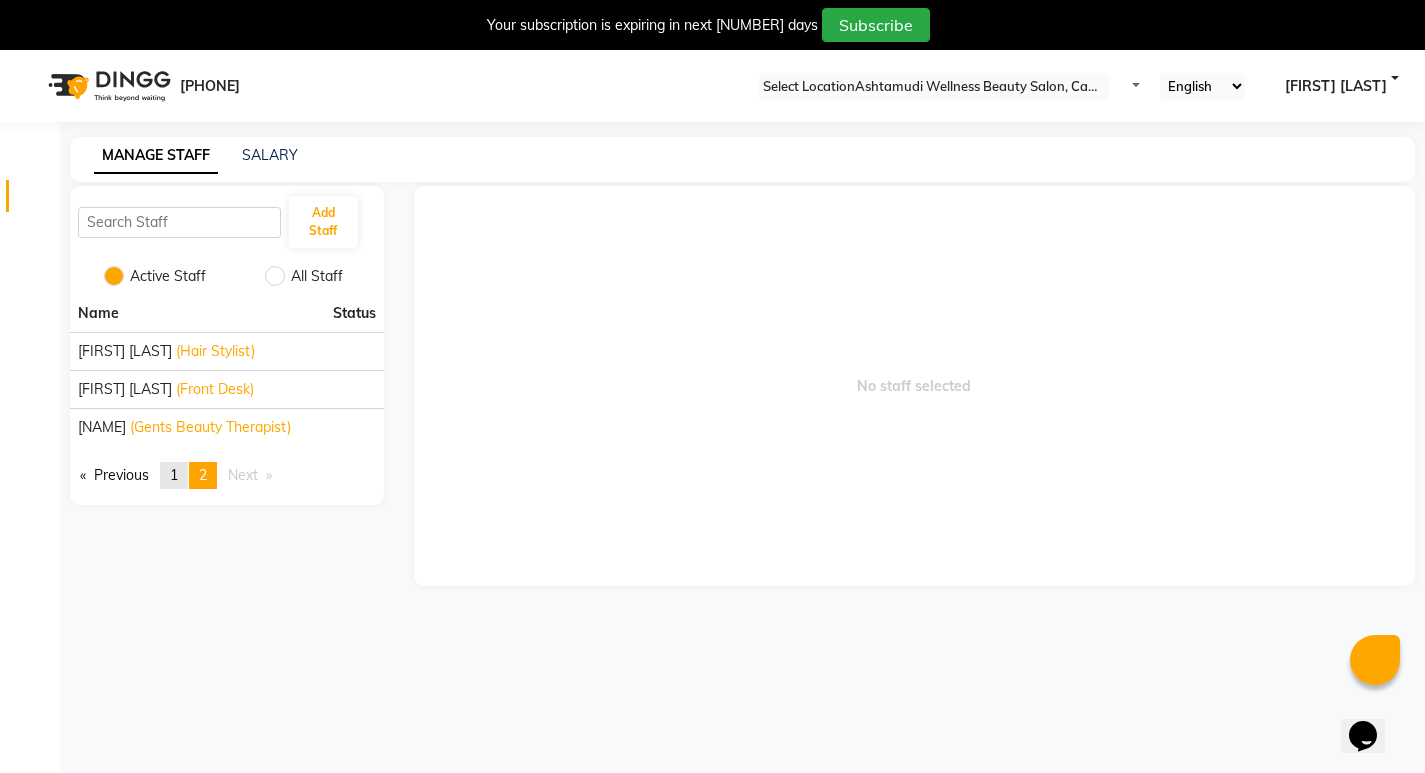click on "page  1" at bounding box center (114, 475) 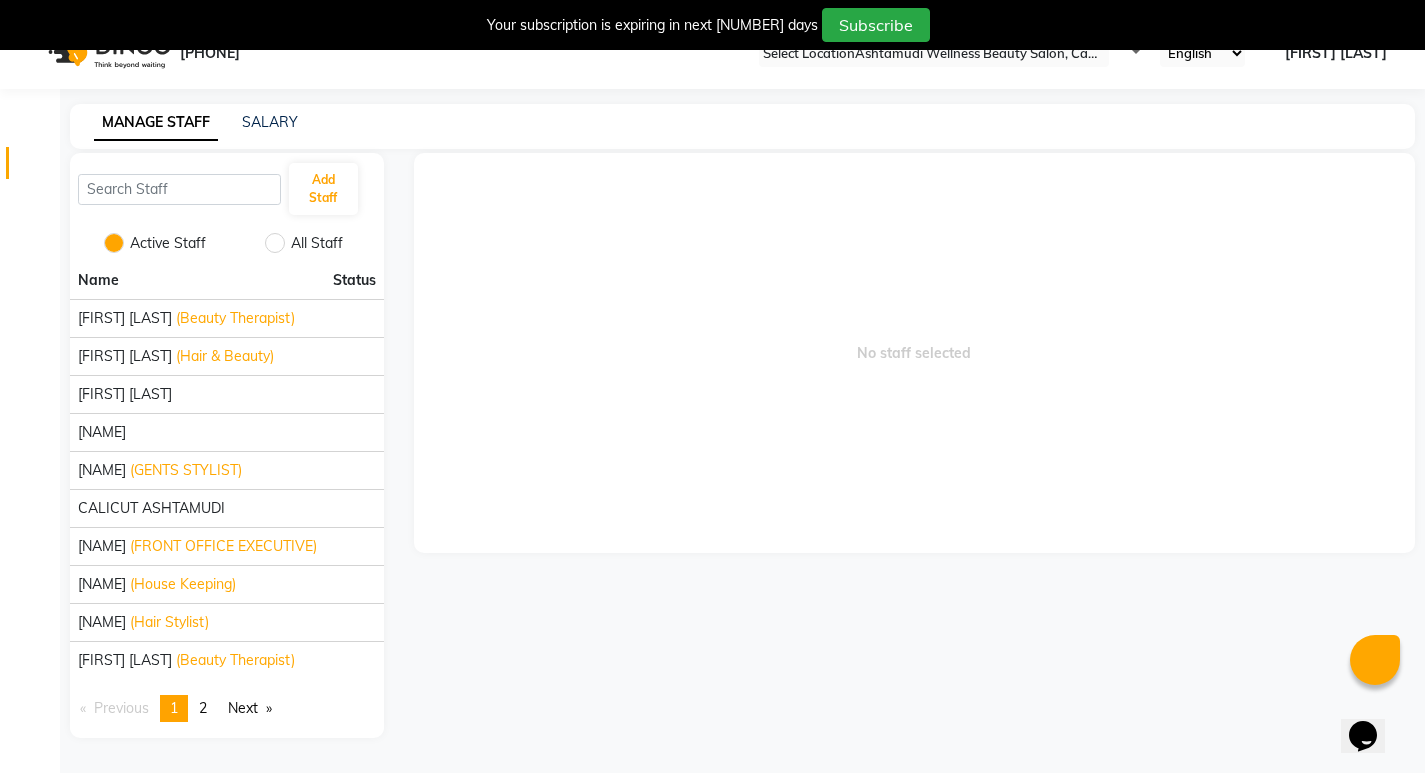 scroll, scrollTop: 50, scrollLeft: 0, axis: vertical 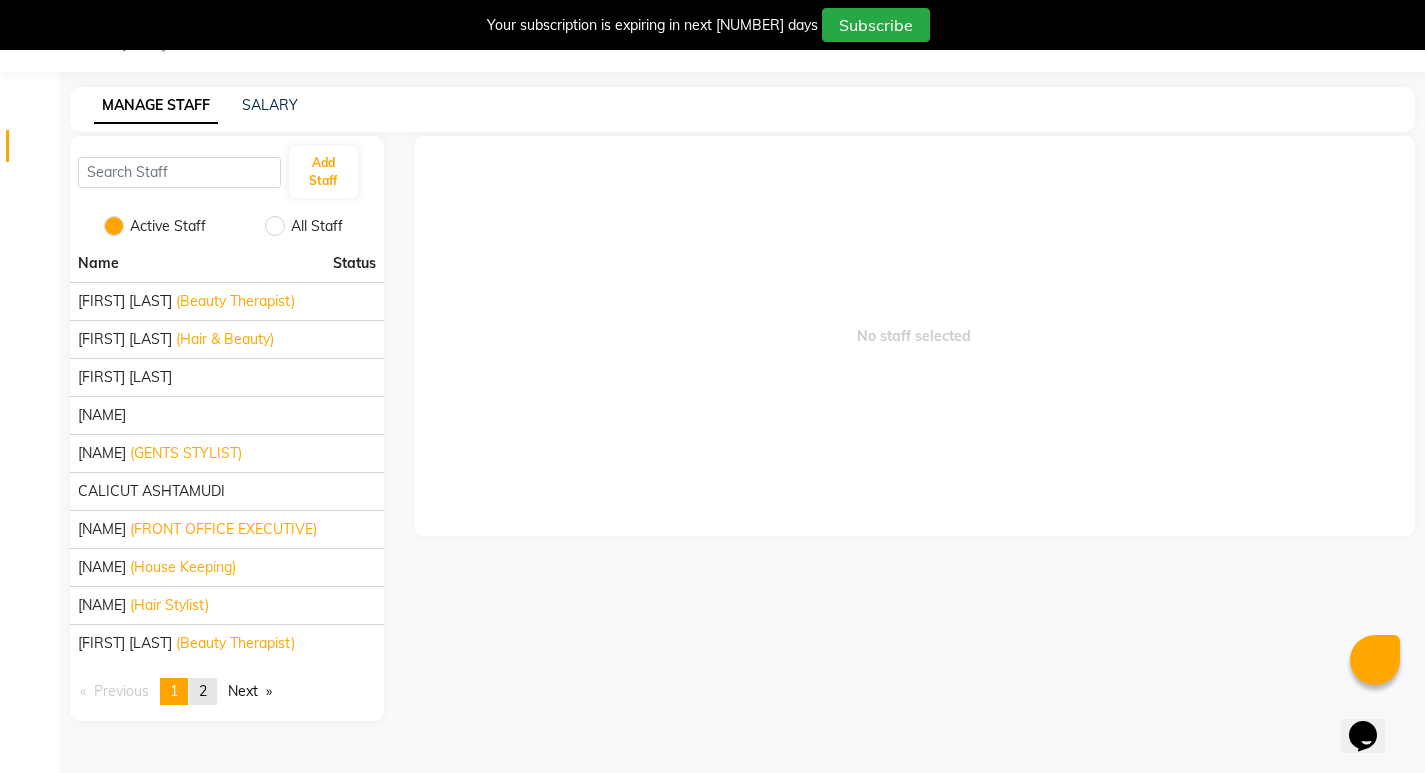 click on "page  2" at bounding box center [203, 691] 